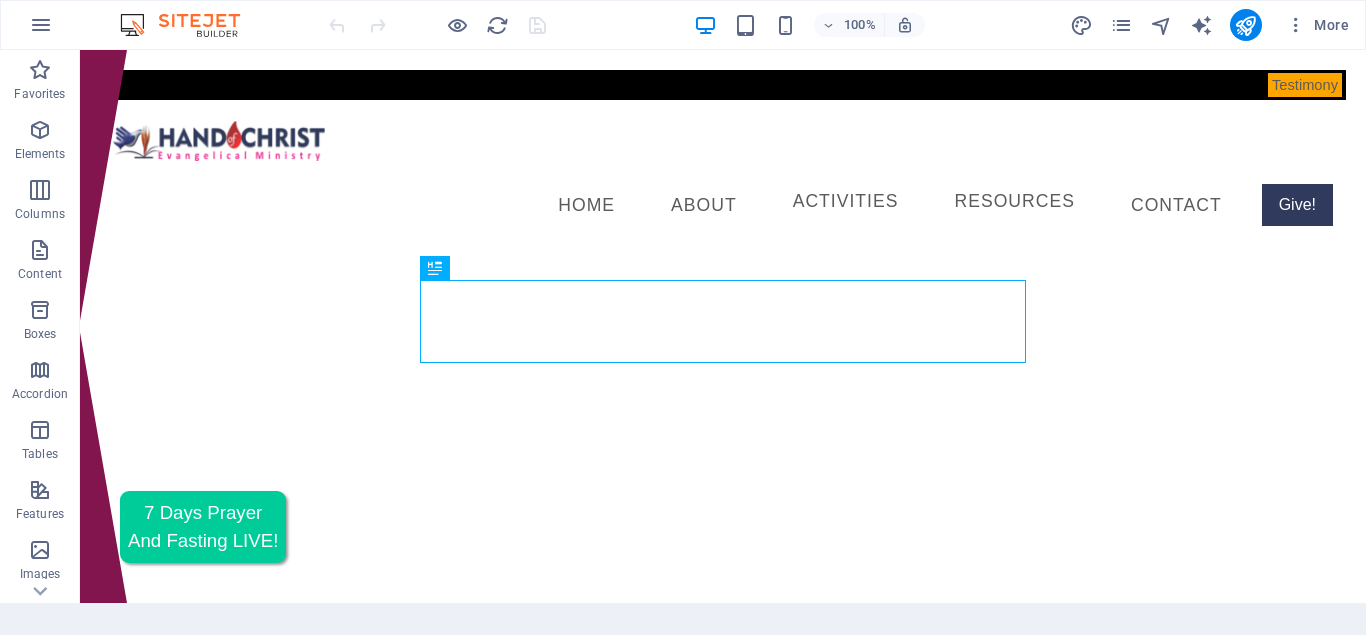scroll, scrollTop: 0, scrollLeft: 0, axis: both 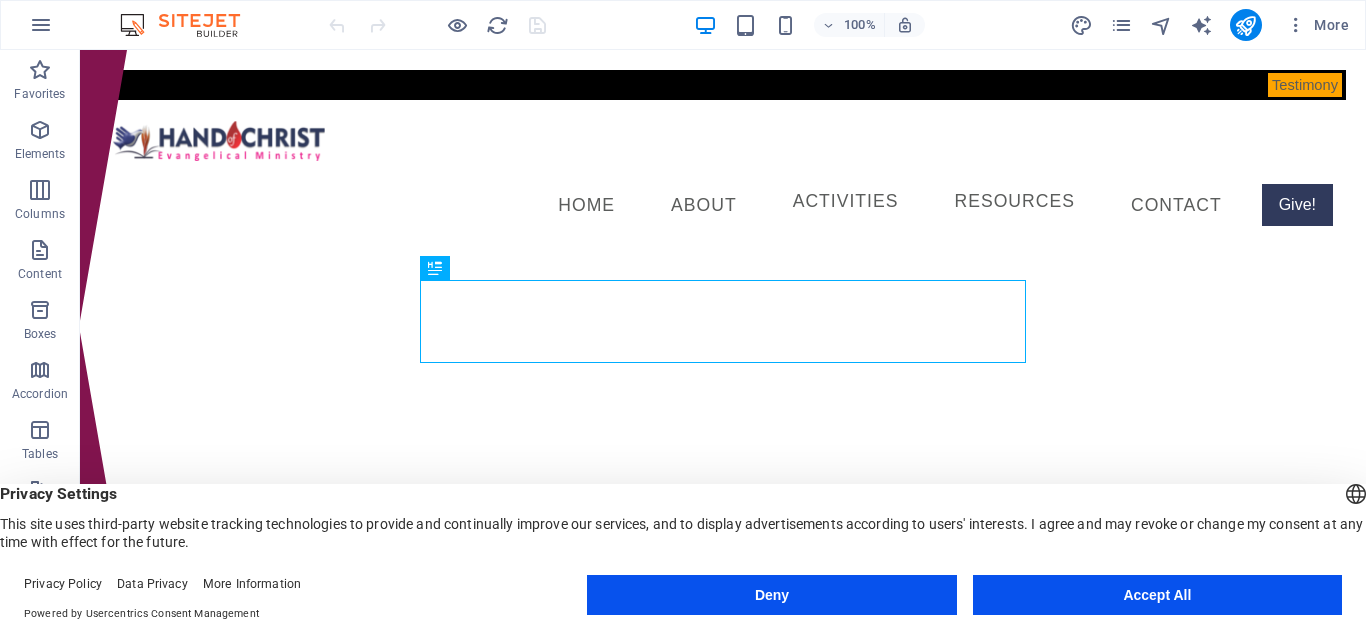 click on "English
Deutsch
Privacy Settings
This site uses third-party website tracking technologies to provide and continually improve our services, and to display advertisements according to users' interests. I agree and may revoke or change my consent at any time with effect for the future." at bounding box center [683, 517] 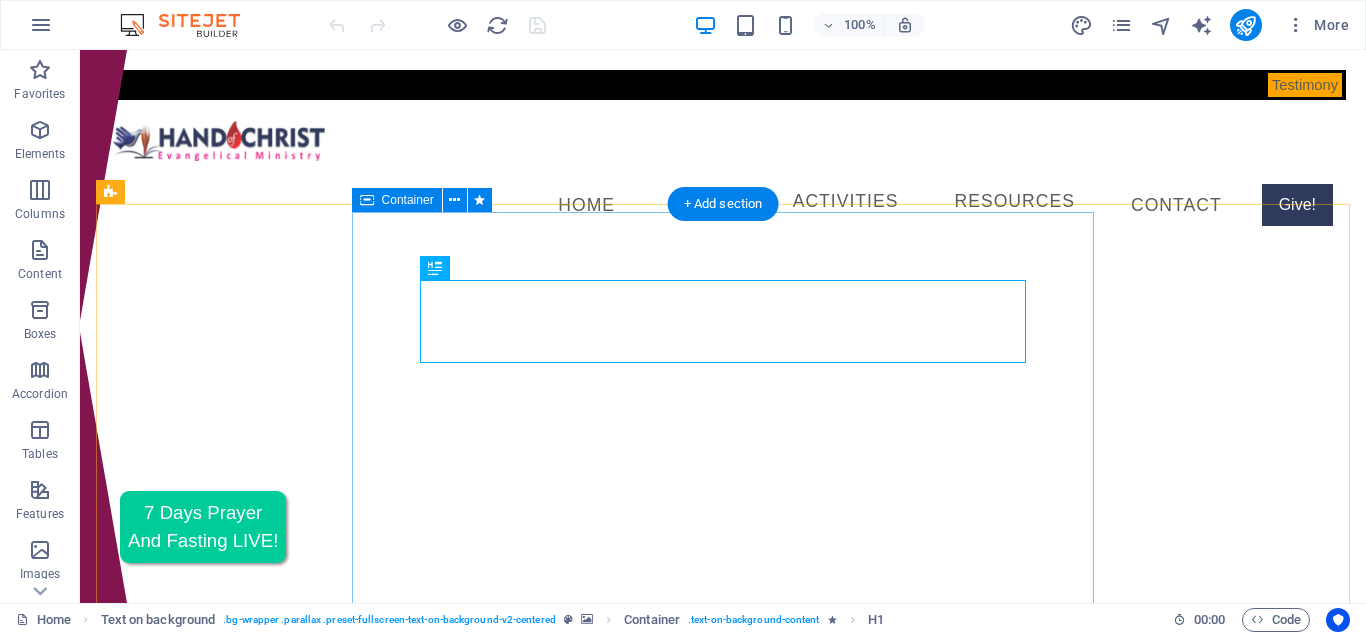 click on "Welcome to HOCEM Making Lives Wonderful! God is for you, and so are we. Worship With Us" at bounding box center (723, 909) 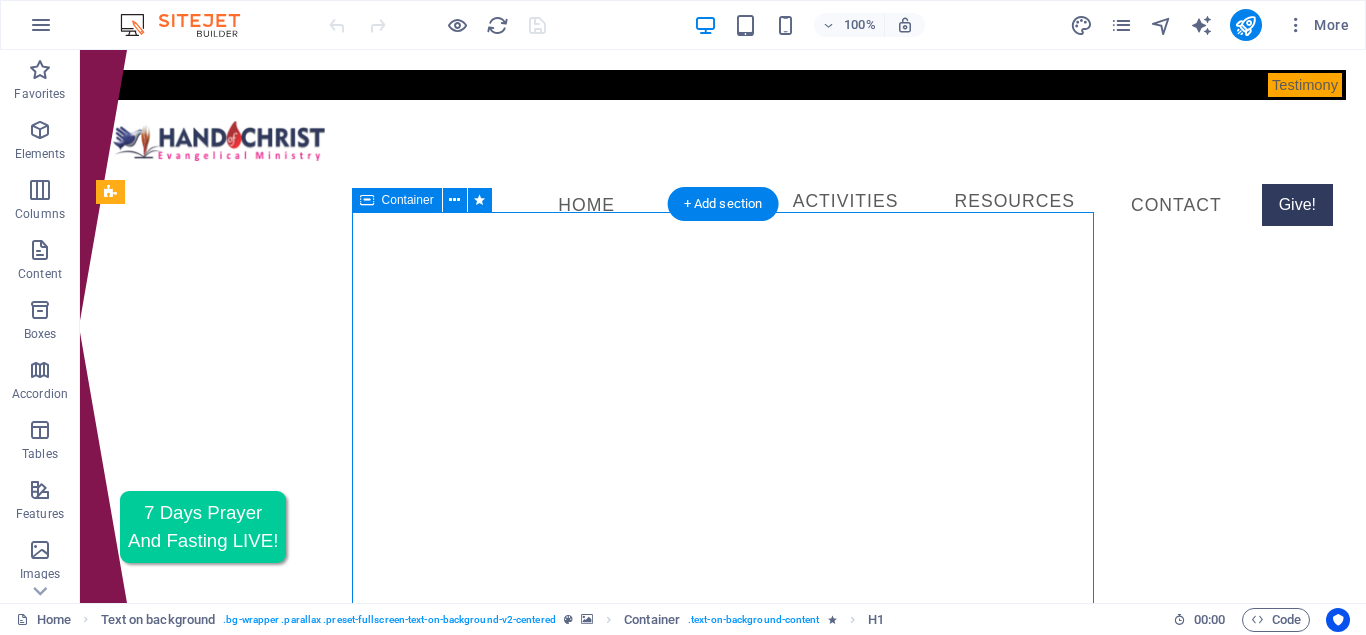 click on "Welcome to HOCEM Making Lives Wonderful! God is for you, and so are we. Worship With Us" at bounding box center [723, 909] 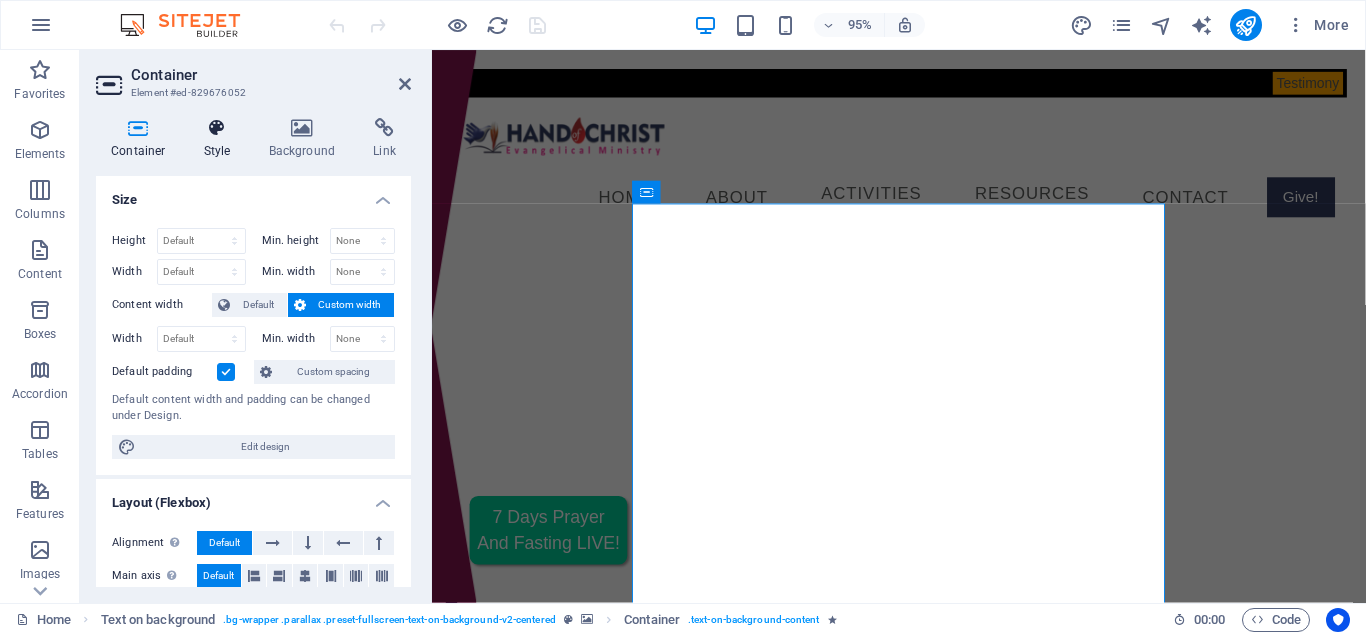 click on "Style" at bounding box center (221, 139) 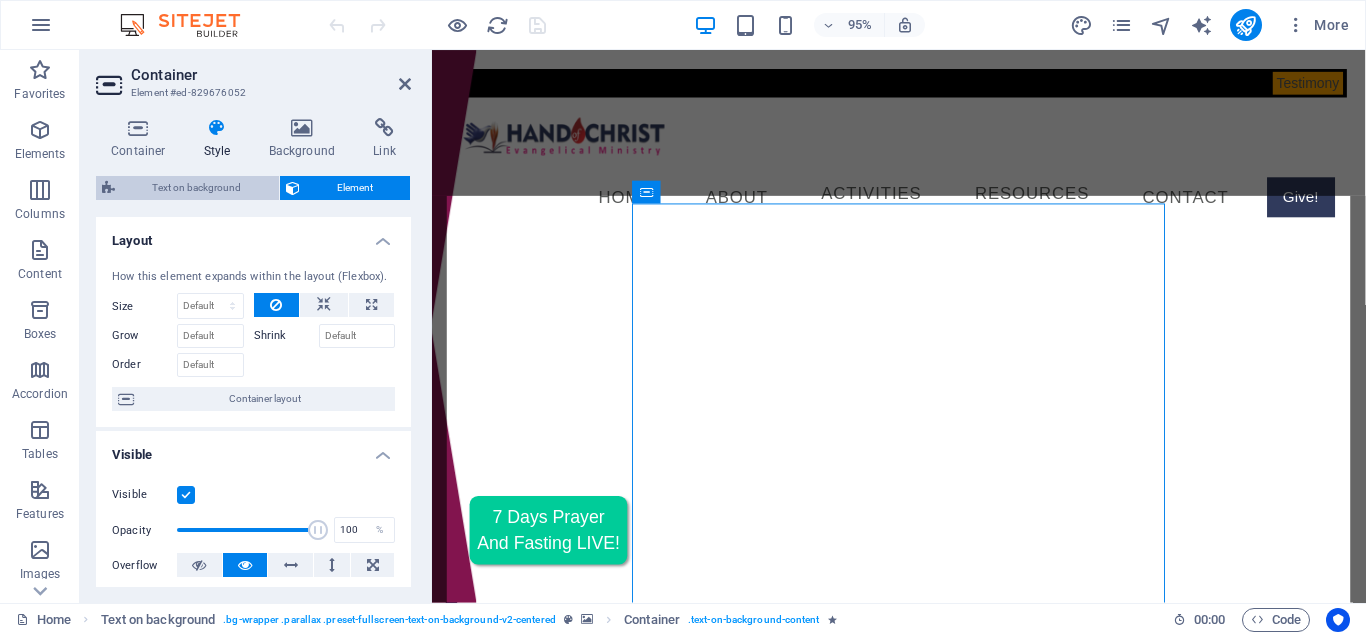 click on "Text on background" at bounding box center (197, 188) 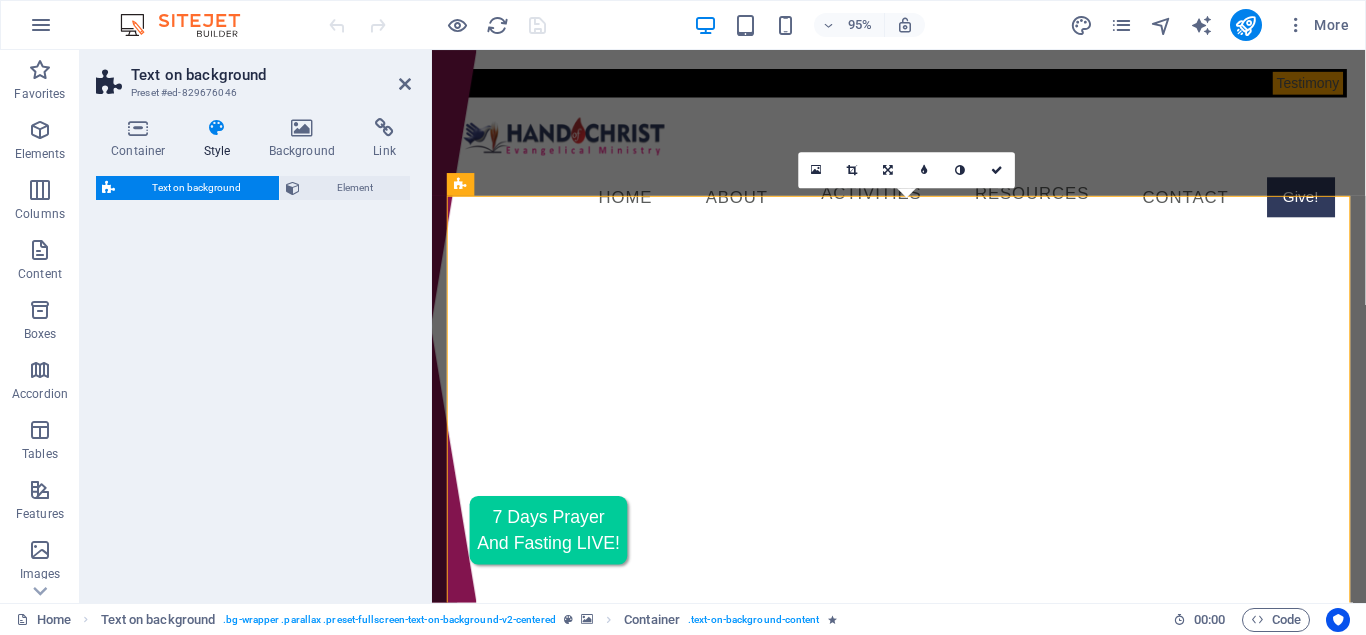 select on "%" 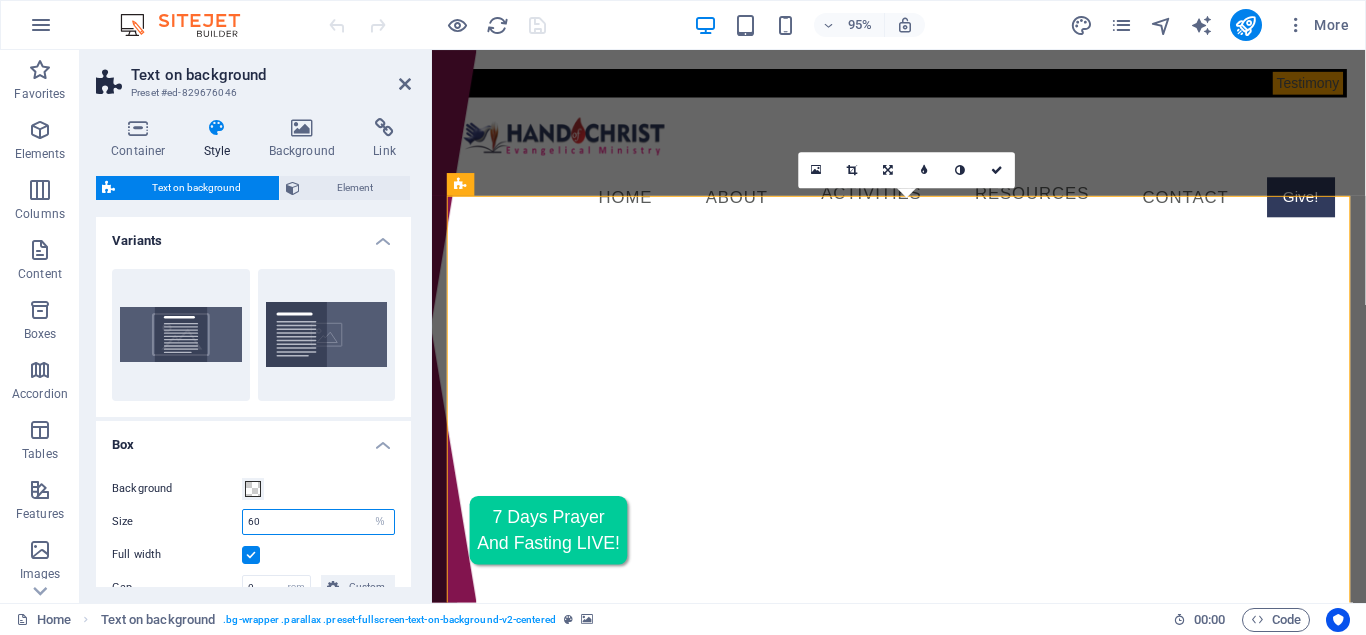 drag, startPoint x: 274, startPoint y: 521, endPoint x: 244, endPoint y: 521, distance: 30 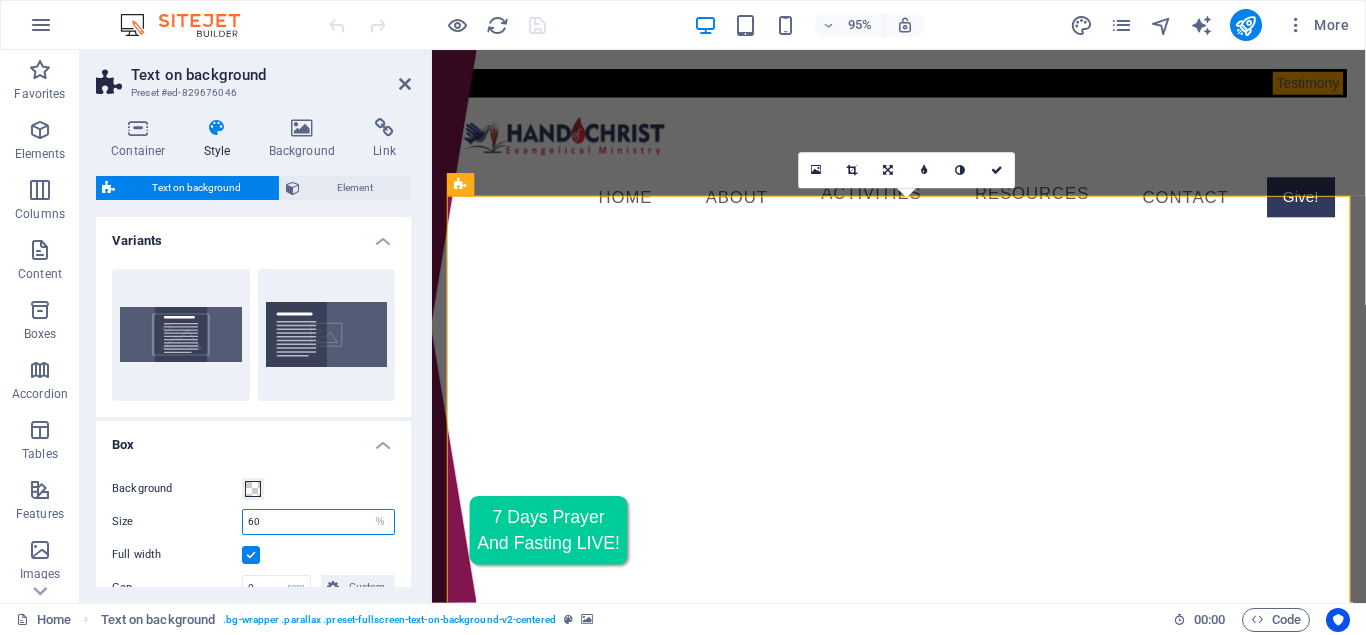 click on "60" at bounding box center (318, 522) 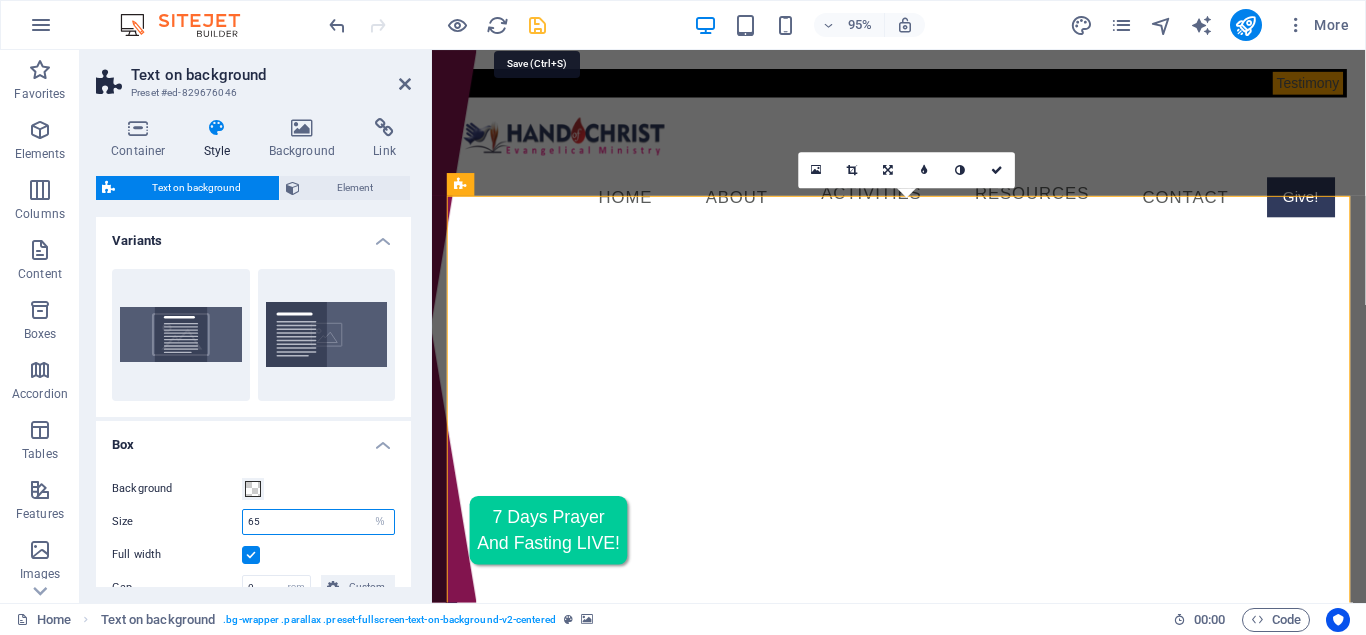 type on "65" 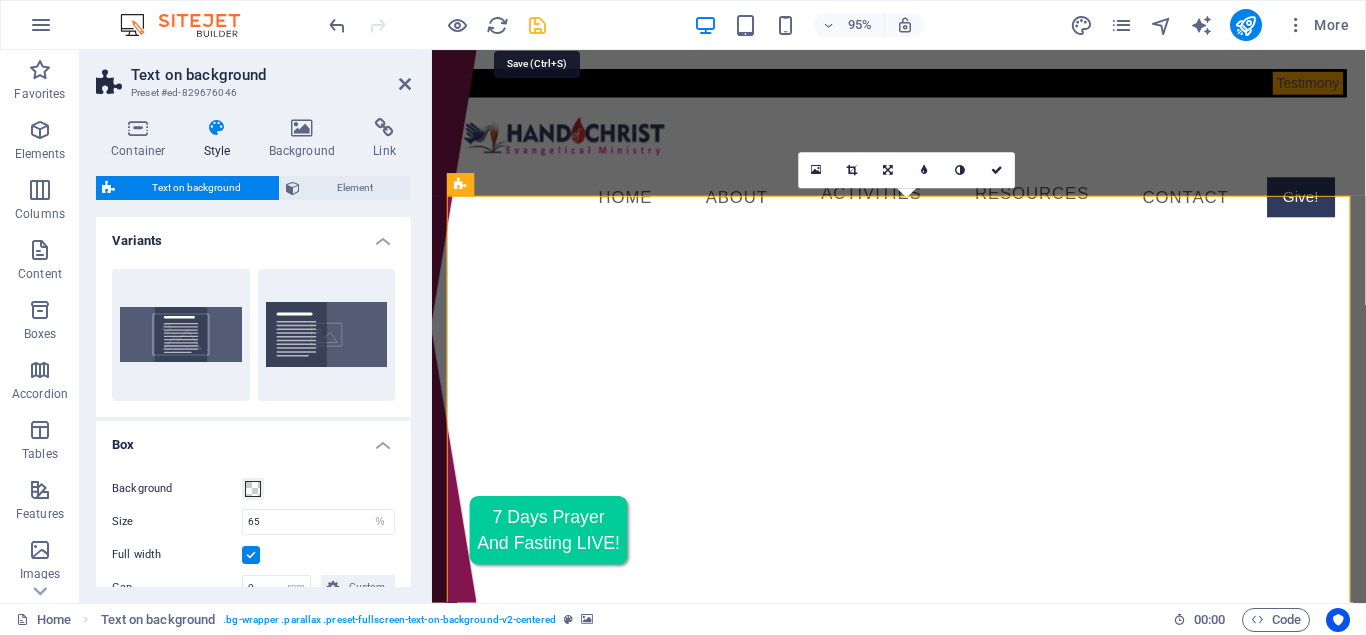 click at bounding box center [537, 25] 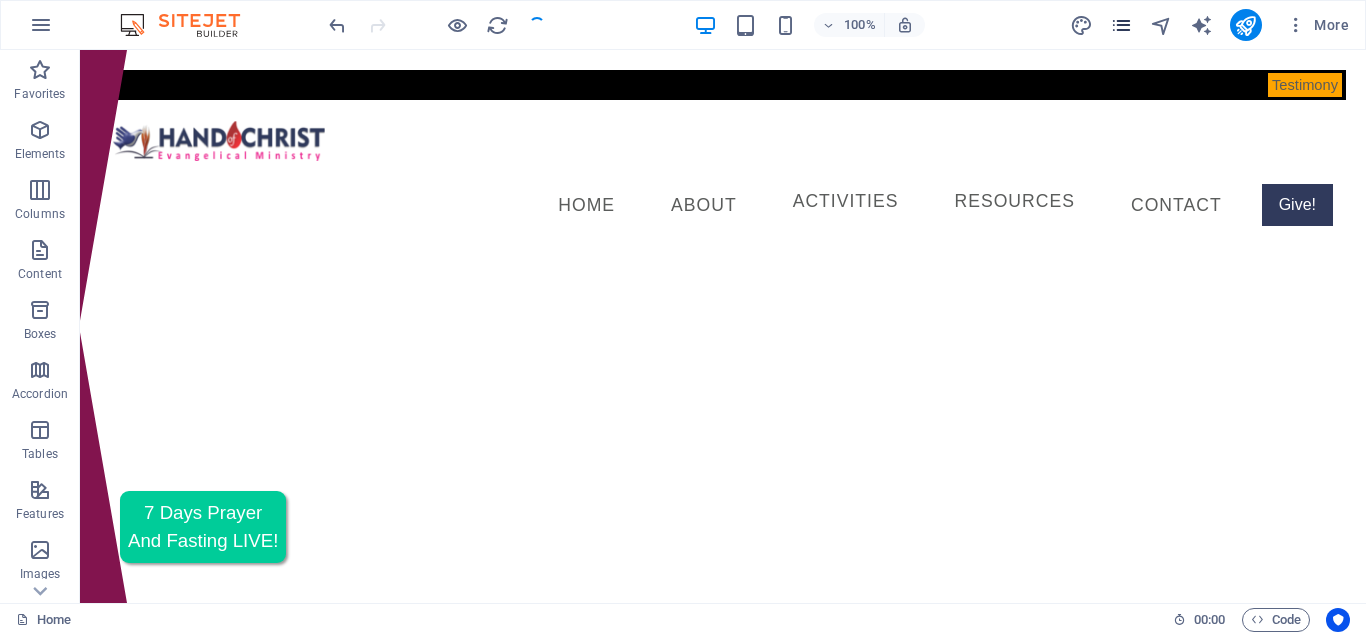 click at bounding box center (1121, 25) 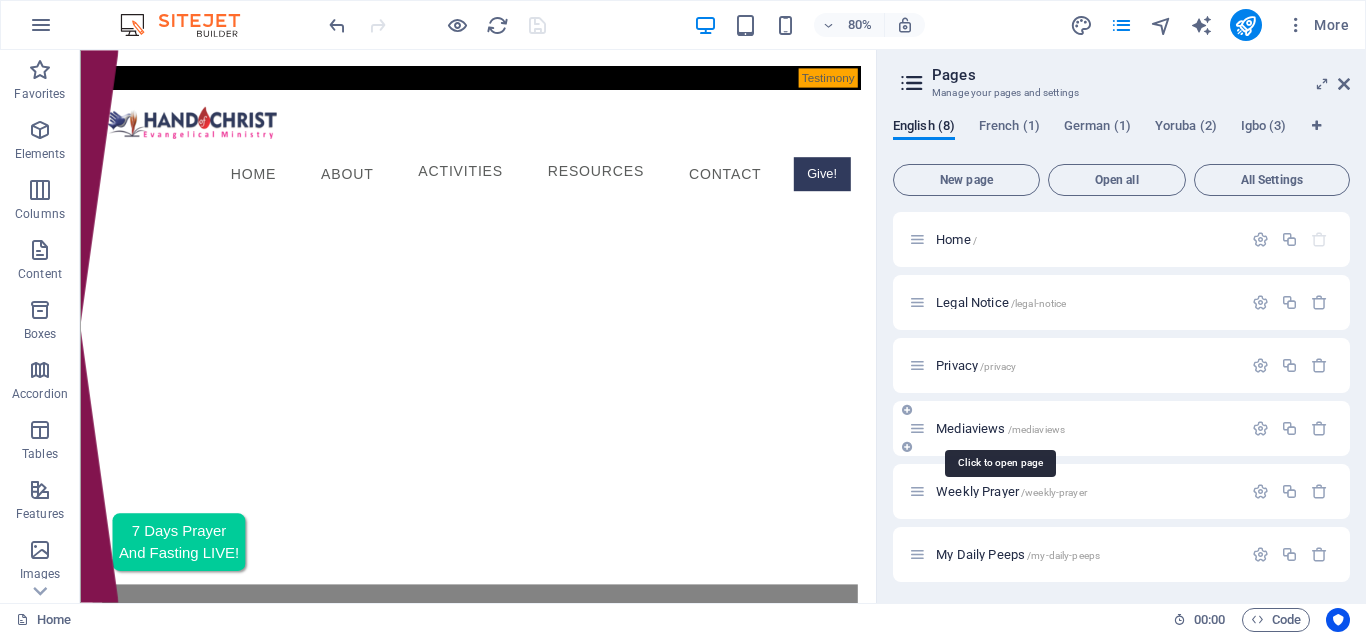 click on "Mediaviews /mediaviews" at bounding box center (1000, 428) 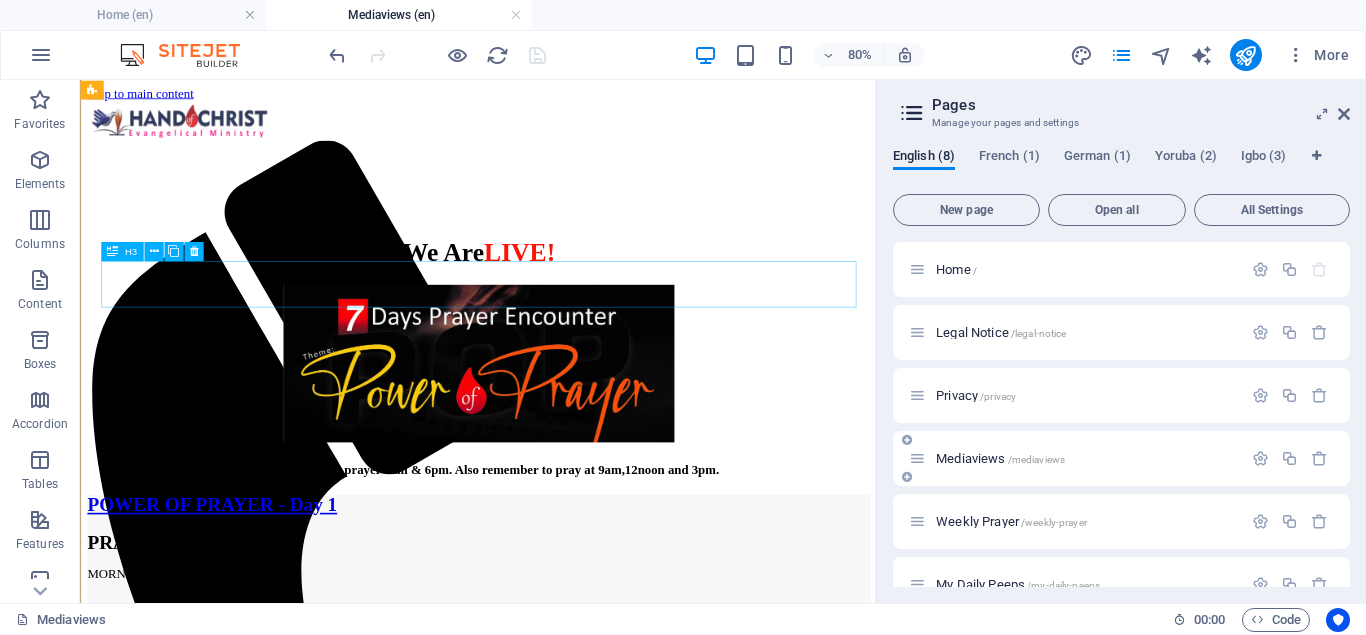 scroll, scrollTop: 3773, scrollLeft: 0, axis: vertical 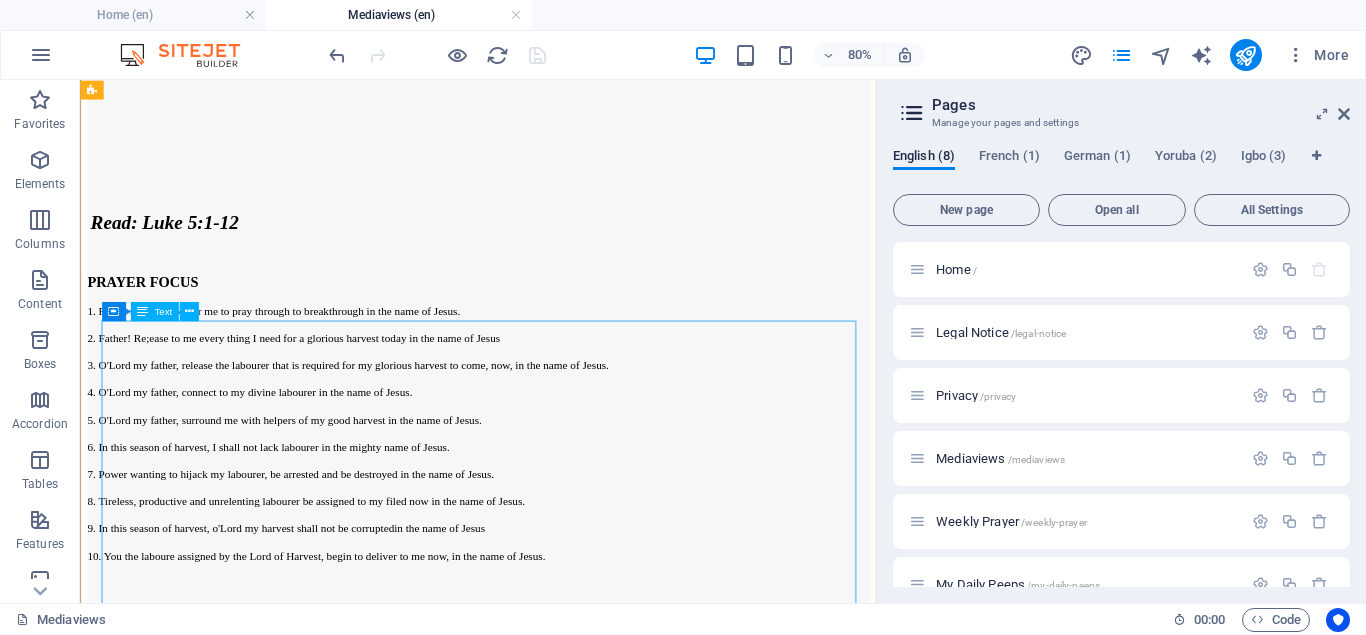 drag, startPoint x: 211, startPoint y: 426, endPoint x: 1279, endPoint y: 229, distance: 1086.0171 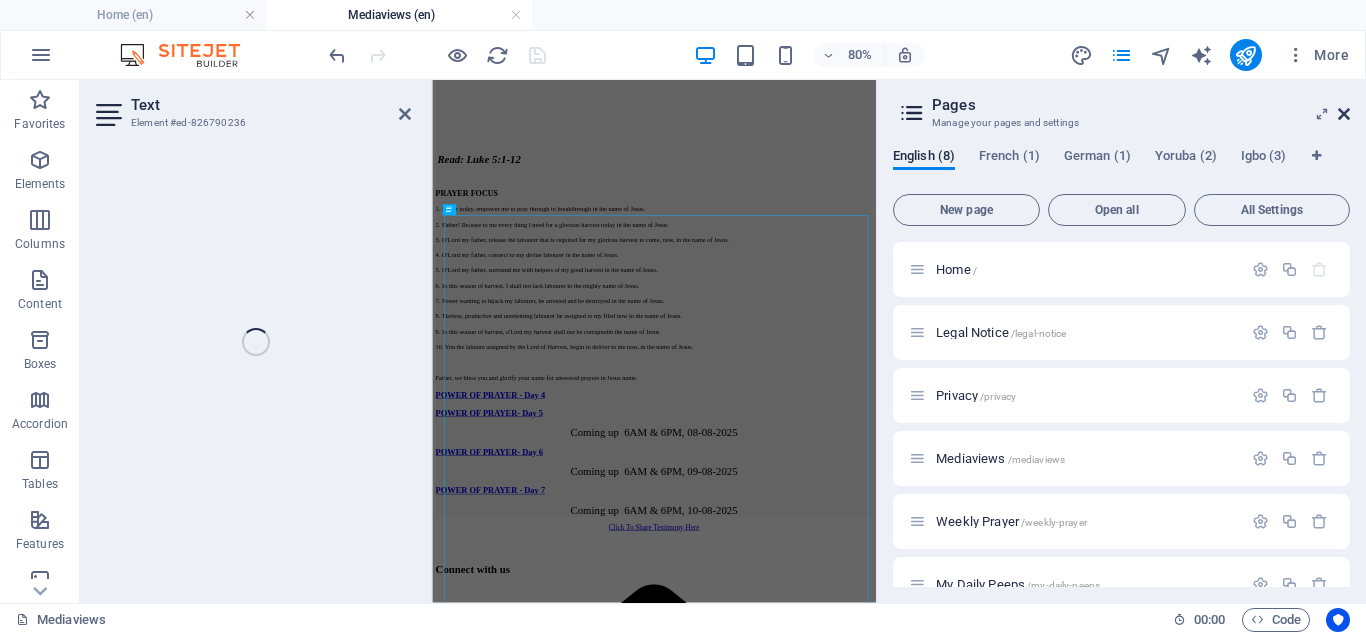 scroll, scrollTop: 3772, scrollLeft: 0, axis: vertical 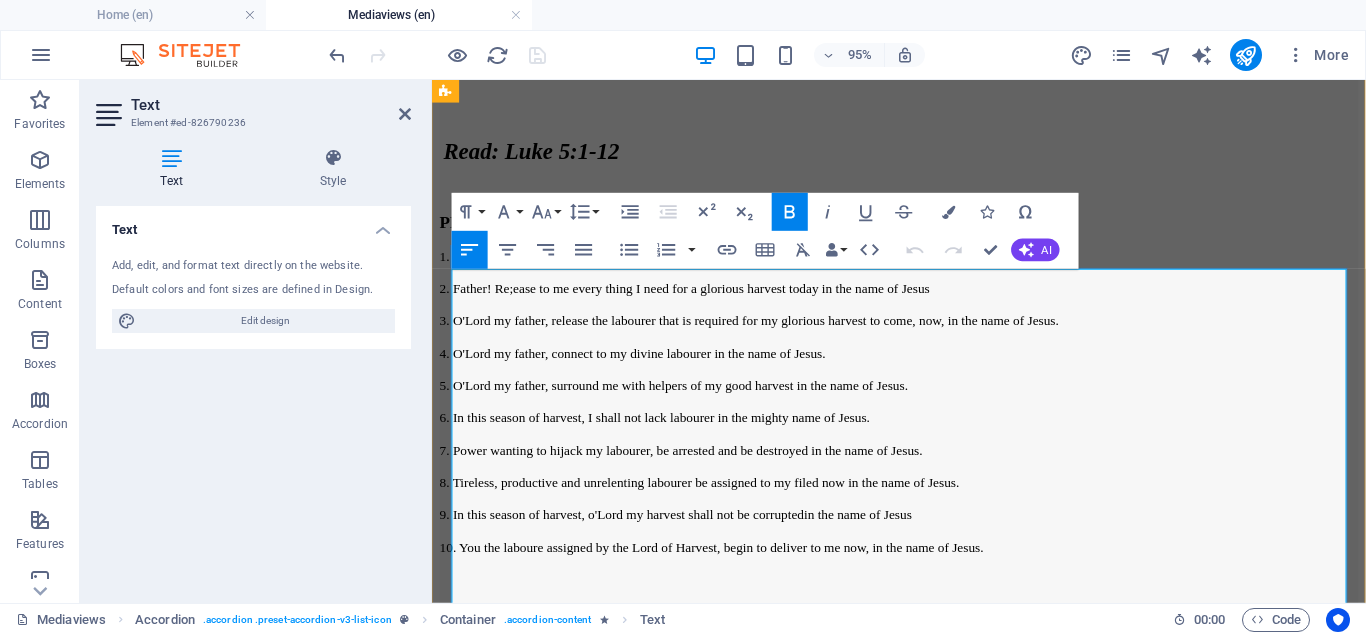 drag, startPoint x: 610, startPoint y: 325, endPoint x: 452, endPoint y: 320, distance: 158.0791 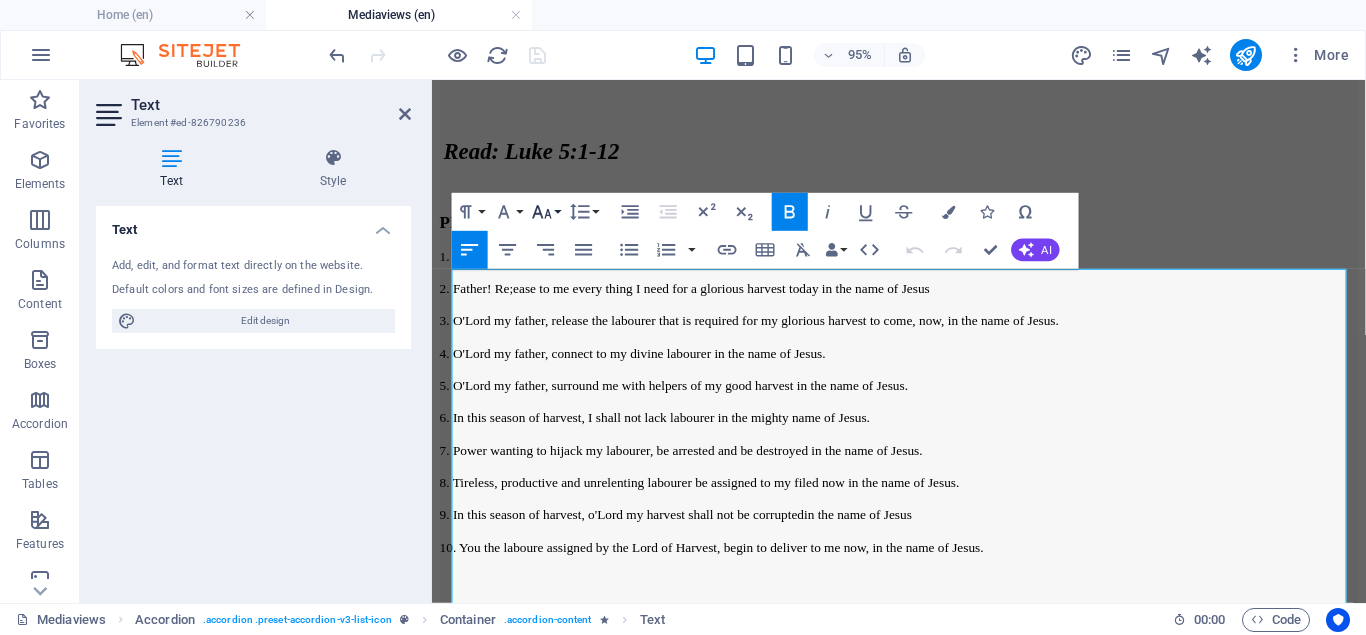 click 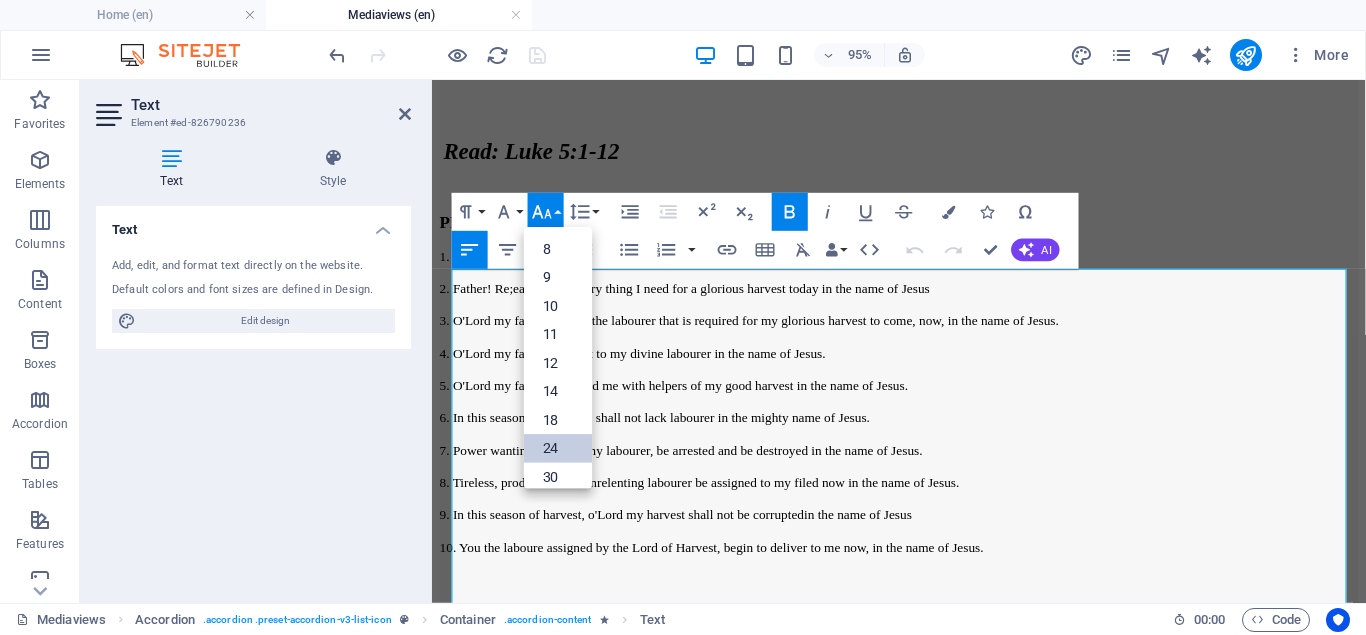 click on "24" at bounding box center [558, 448] 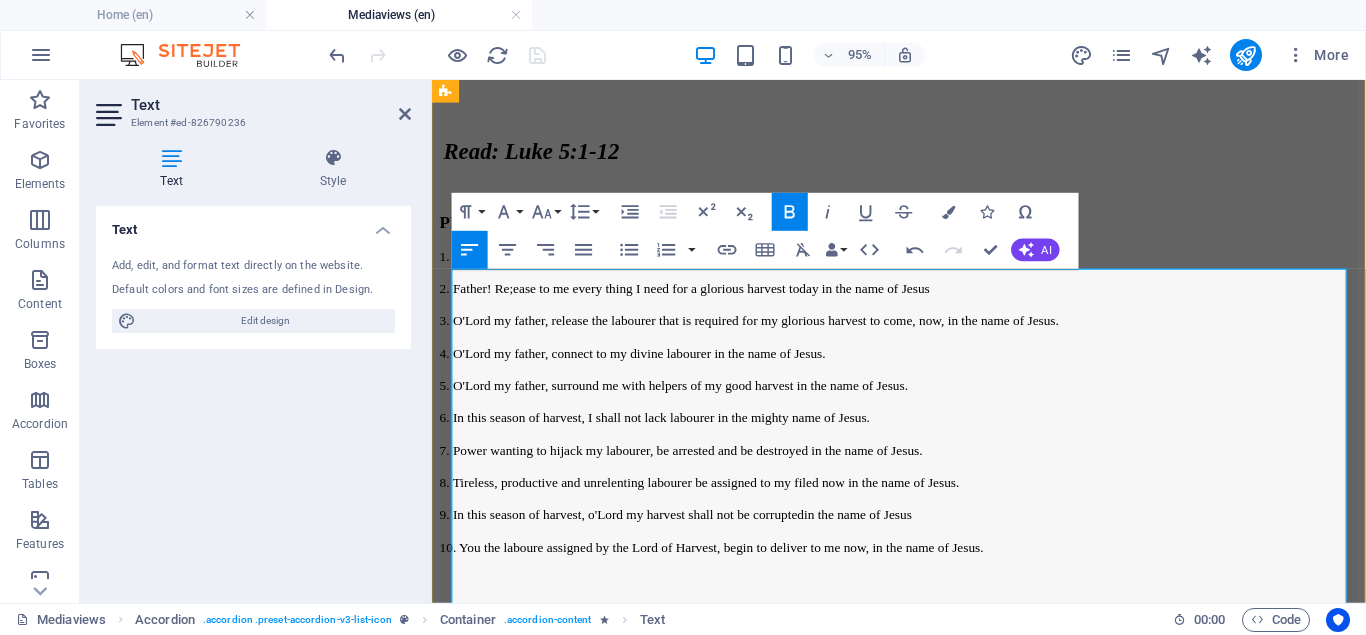click at bounding box center [923, 803] 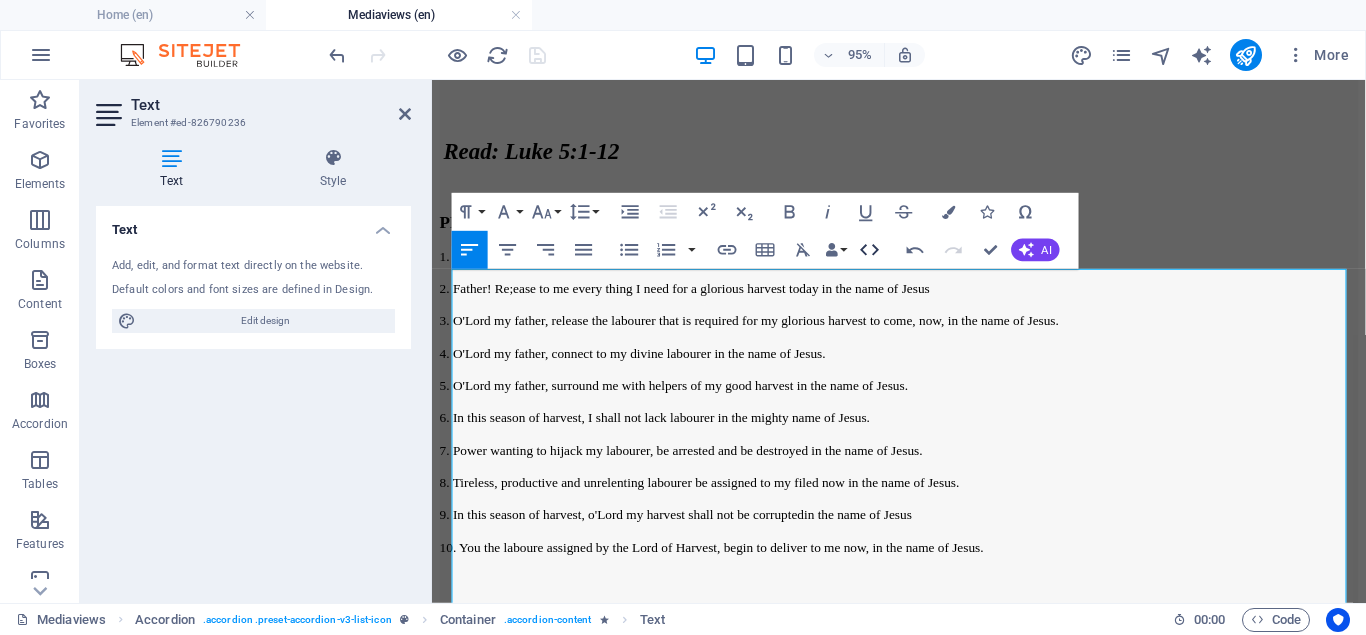 click 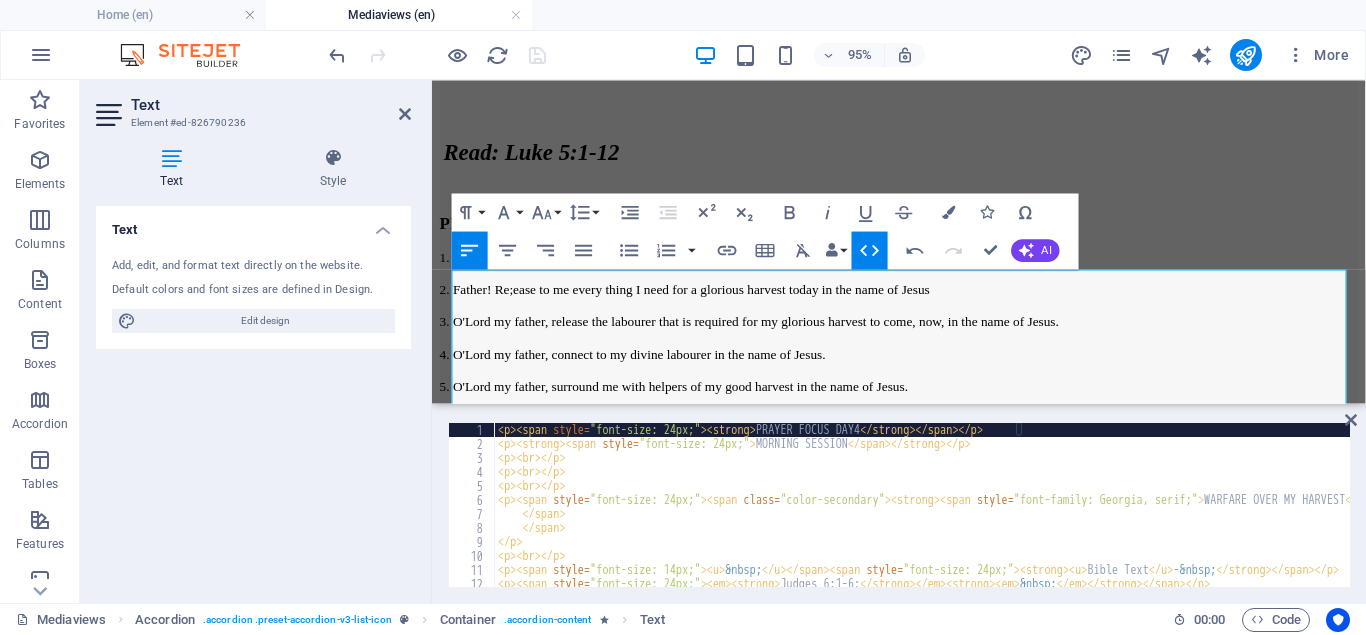 click on "< p > < span   style = "font-size: 24px;" > < strong > PRAYER FOCUS DAY4 </ strong > </ span > </ p > < p > < strong > < span   style = "font-size: 24px;" > MORNING SESSION </ span > </ strong > </ p > < p > < br > </ p > < p > < br > </ p > < p > < br > </ p > < p > < span   style = "font-size: 24px;" > < span   class = "color-secondary" > < strong > < span   style = "font-family: Georgia, serif;" > WARFARE OVER MY HARVEST </ span > </ strong >      </ span >      </ span > </ p > < p > < br > </ p > < p > < span   style = "font-size: 14px;" > < u > &nbsp; </ u > </ span > < span   style = "font-size: 24px;" > < strong > < u > Bible Text </ u >  - &nbsp; </ strong > </ span > </ p > < p > < span   style = "font-size: 24px;" > < em > < strong > Judges 6:1-6: </ strong > </ em > < strong > < em > &nbsp; </ em > </ strong > </ span > </ p > < p > < span   style = "font-size: 18px;" > < em > &nbsp; < span   class = "verse" > 1 &nbsp; </ span > And the children of Israel did evil in the sight of the LORD:  &nbsp;</em>" at bounding box center [4737, 519] 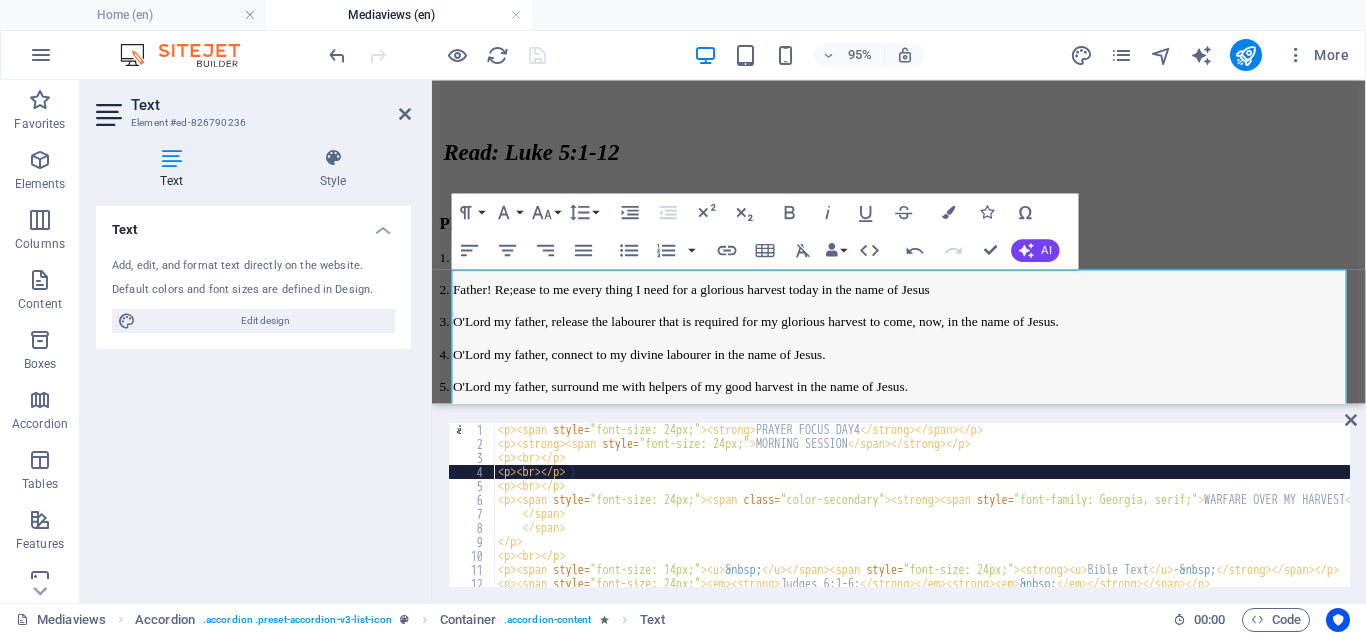 click on "< p > < span   style = "font-size: 24px;" > < strong > PRAYER FOCUS DAY4 </ strong > </ span > </ p > < p > < strong > < span   style = "font-size: 24px;" > MORNING SESSION </ span > </ strong > </ p > < p > < br > </ p > < p > < br > </ p > < p > < br > </ p > < p > < span   style = "font-size: 24px;" > < span   class = "color-secondary" > < strong > < span   style = "font-family: Georgia, serif;" > WARFARE OVER MY HARVEST </ span > </ strong >      </ span >      </ span > </ p > < p > < br > </ p > < p > < span   style = "font-size: 14px;" > < u > &nbsp; </ u > </ span > < span   style = "font-size: 24px;" > < strong > < u > Bible Text </ u >  - &nbsp; </ strong > </ span > </ p > < p > < span   style = "font-size: 24px;" > < em > < strong > Judges 6:1-6: </ strong > </ em > < strong > < em > &nbsp; </ em > </ strong > </ span > </ p > < p > < span   style = "font-size: 18px;" > < em > &nbsp; < span   class = "verse" > 1 &nbsp; </ span > And the children of Israel did evil in the sight of the LORD:  &nbsp;</em>" at bounding box center [4737, 519] 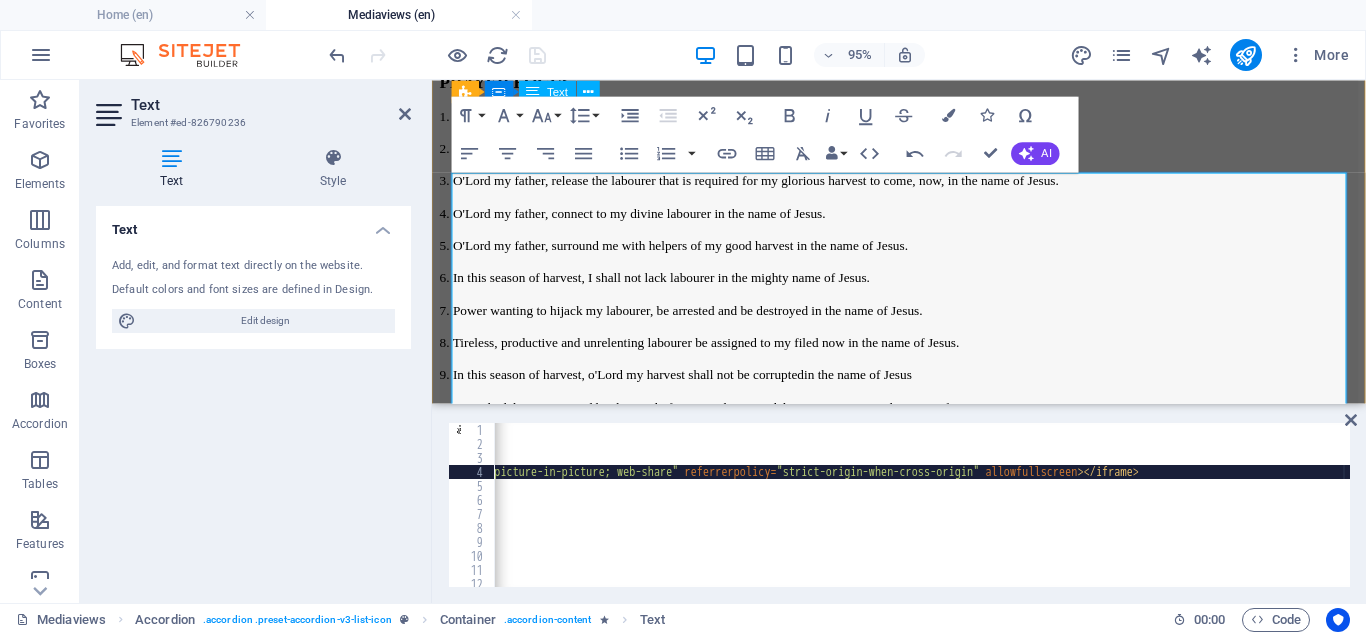 scroll, scrollTop: 3975, scrollLeft: 0, axis: vertical 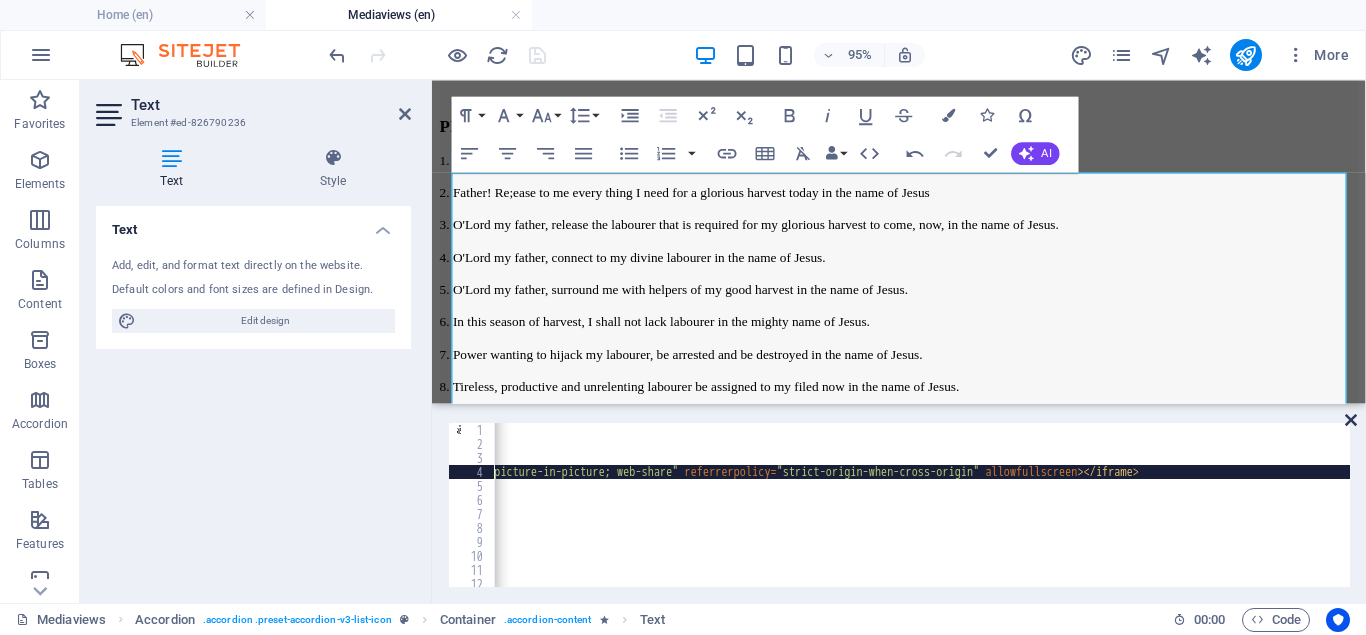 drag, startPoint x: 1353, startPoint y: 422, endPoint x: 957, endPoint y: 360, distance: 400.82416 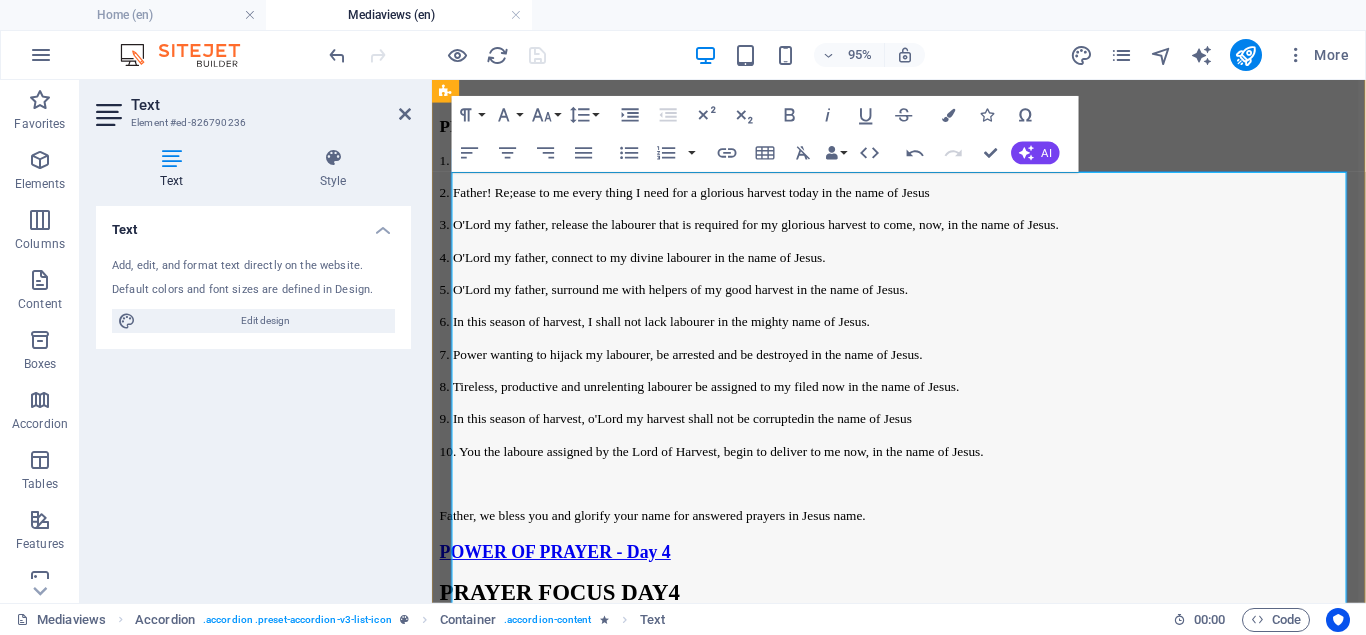 click on "MORNING SESSION" at bounding box center (923, 662) 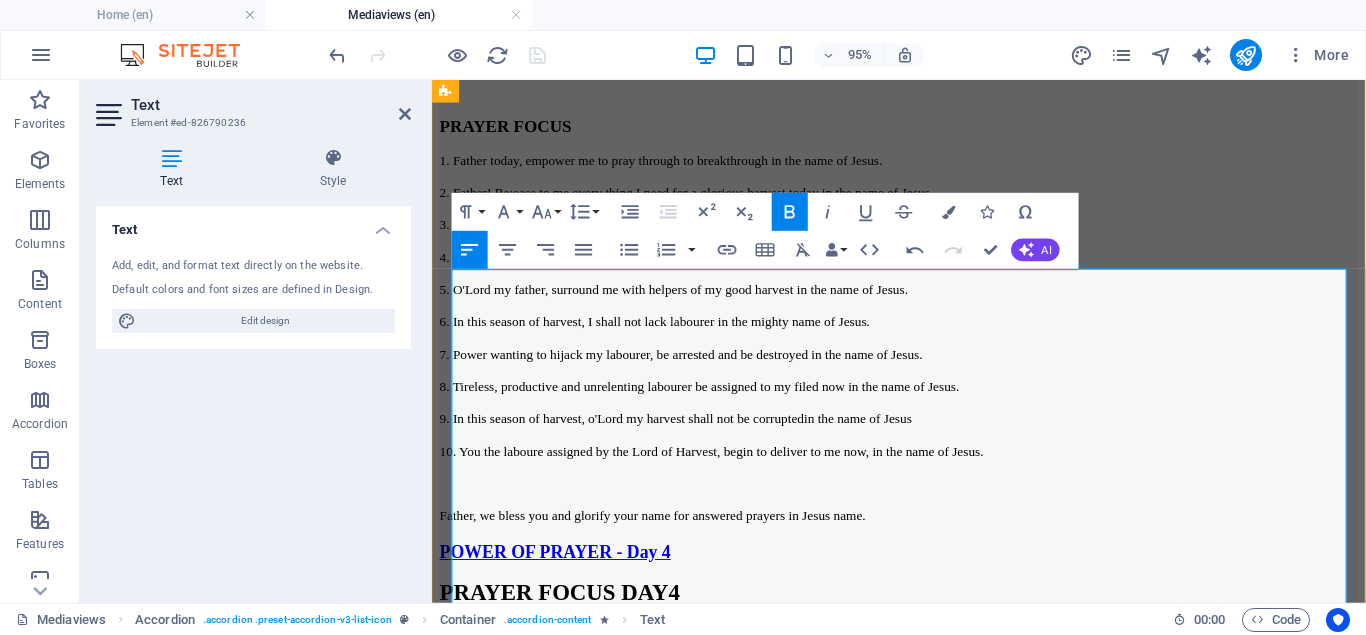 scroll, scrollTop: 3873, scrollLeft: 0, axis: vertical 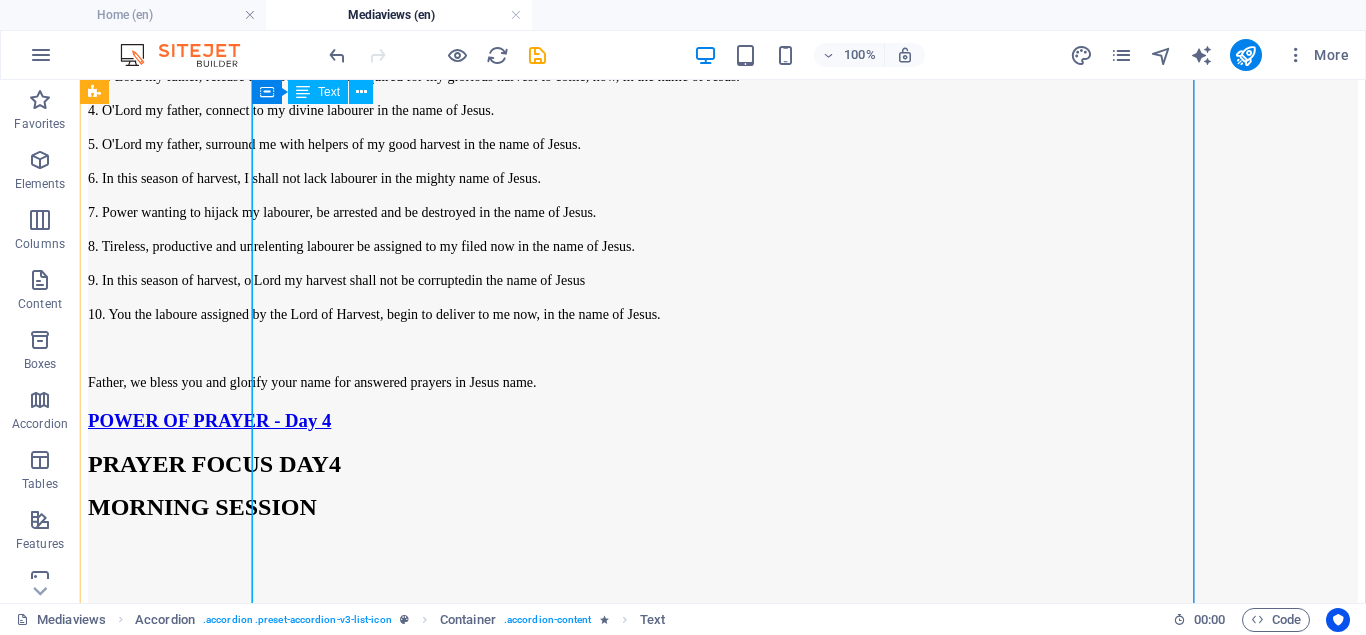 click on "PRAYER FOCUS DAY4 MORNING SESSION WARFARE OVER MY HARVEST   Bible Text  -  Judges 6:1-6:     1  And the children of Israel did evil in the sight of the LORD:  and the LORD delivered them into the hand of Midian seven years.    2  And the hand of Midian prevailed against Israel:  and because of the Midianites the children of Israel made them the dens which are in the mountains, and caves, and strong holds.    3  And so it was, when Israel had sown, that the Midianites came up, and the Amalekites, and the children of the east, even they came up against them;   4  And they encamped against them, and destroyed the increase of the earth, till thou come unto Gaza, and left no sustenance for Israel, neither sheep, nor ox, nor ass.    5  For they came up with their cattle and their tents, and they came as grasshoppers for multitude;  for both they and their camels were without number:  and they entered into the land to destroy it.    6    PRAYER FOCUS hty of Jesus" at bounding box center [723, 1201] 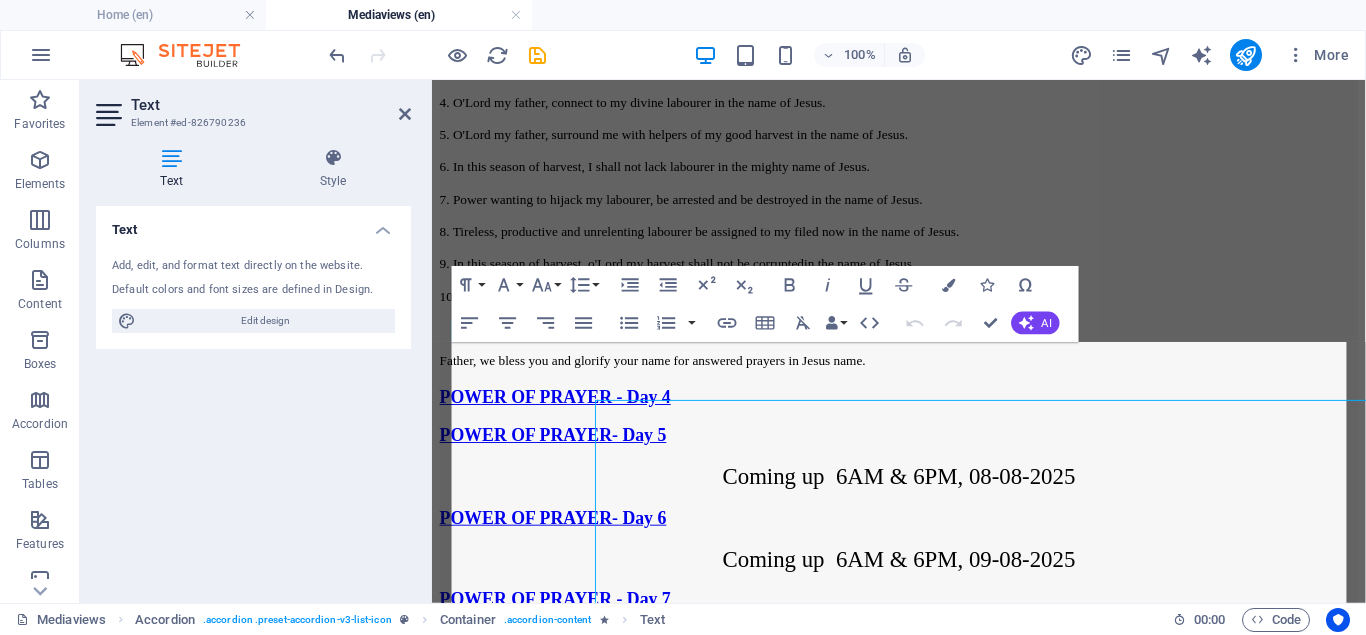 scroll, scrollTop: 3796, scrollLeft: 0, axis: vertical 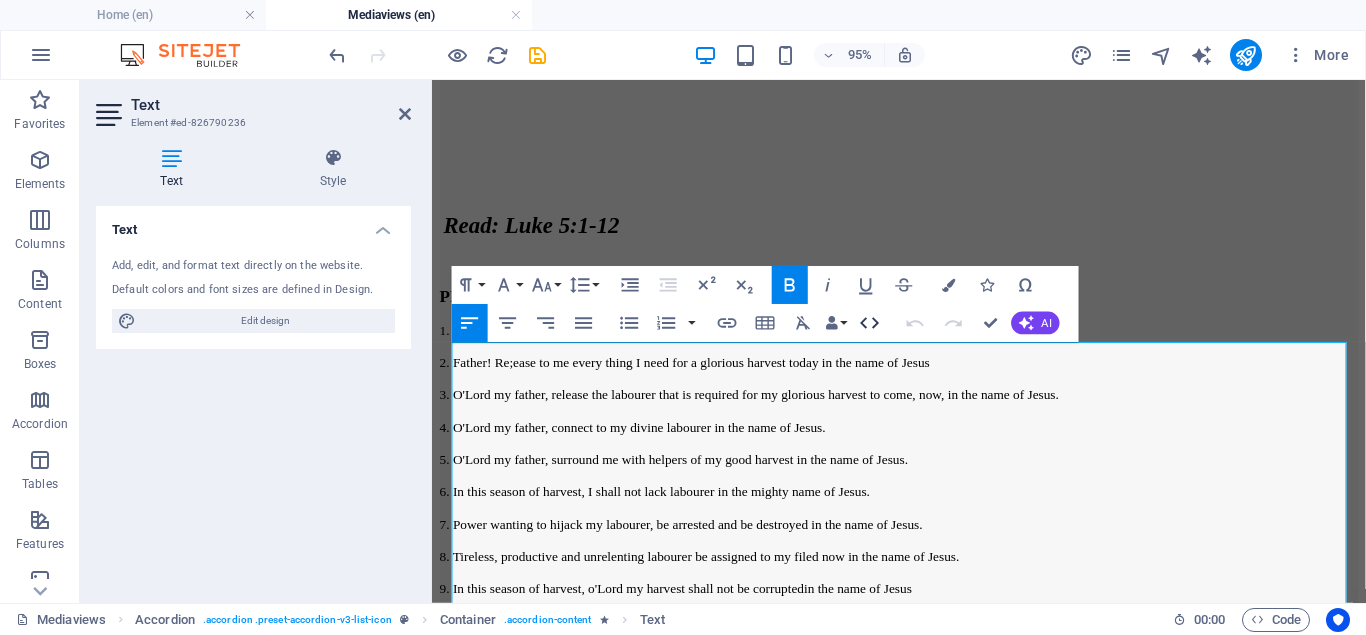click 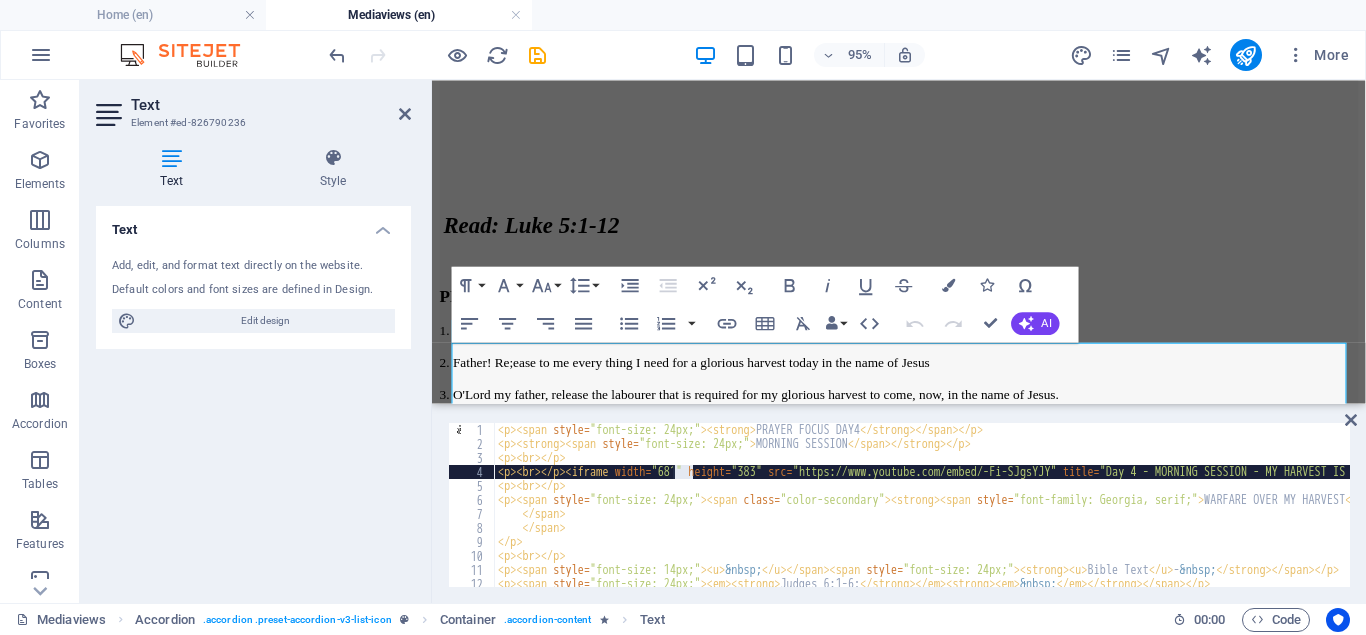 drag, startPoint x: 692, startPoint y: 471, endPoint x: 672, endPoint y: 467, distance: 20.396078 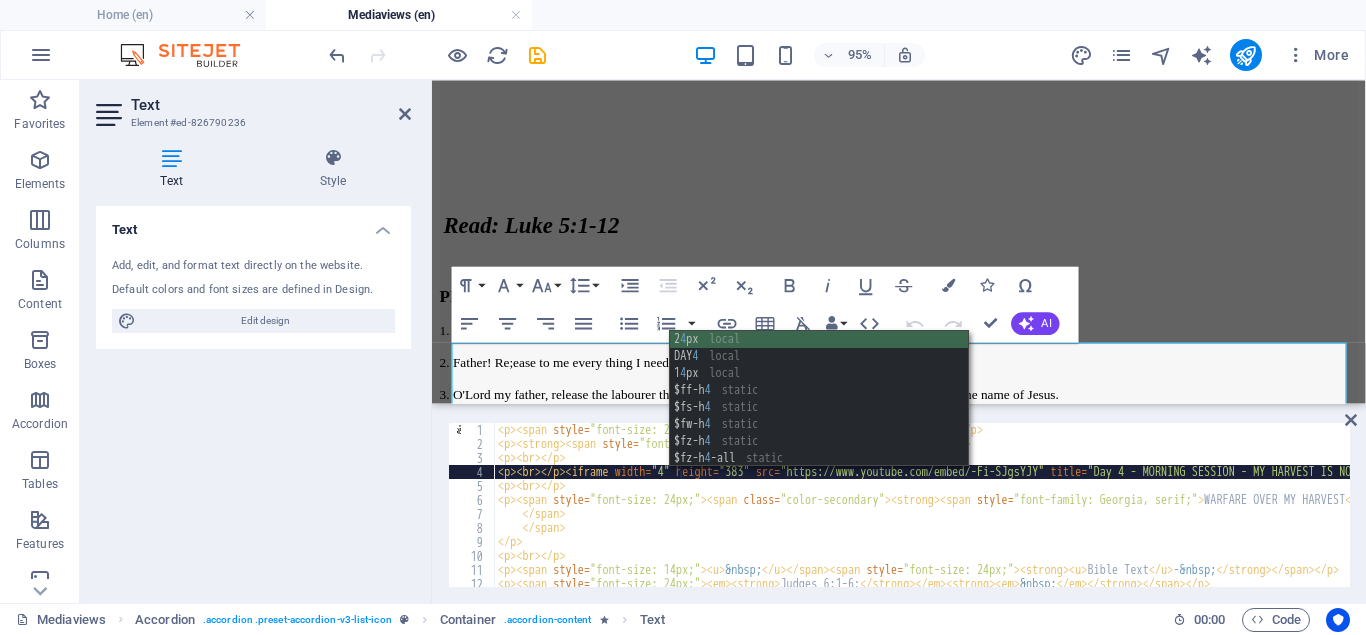scroll, scrollTop: 0, scrollLeft: 15, axis: horizontal 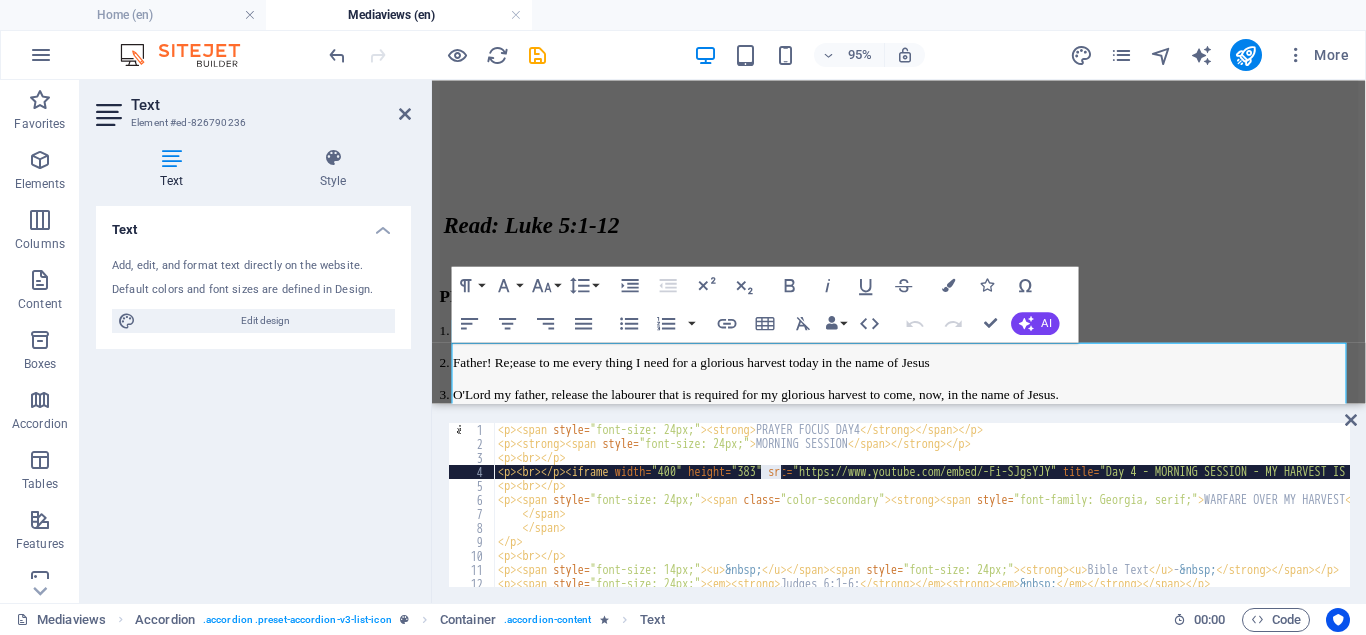 drag, startPoint x: 759, startPoint y: 472, endPoint x: 779, endPoint y: 472, distance: 20 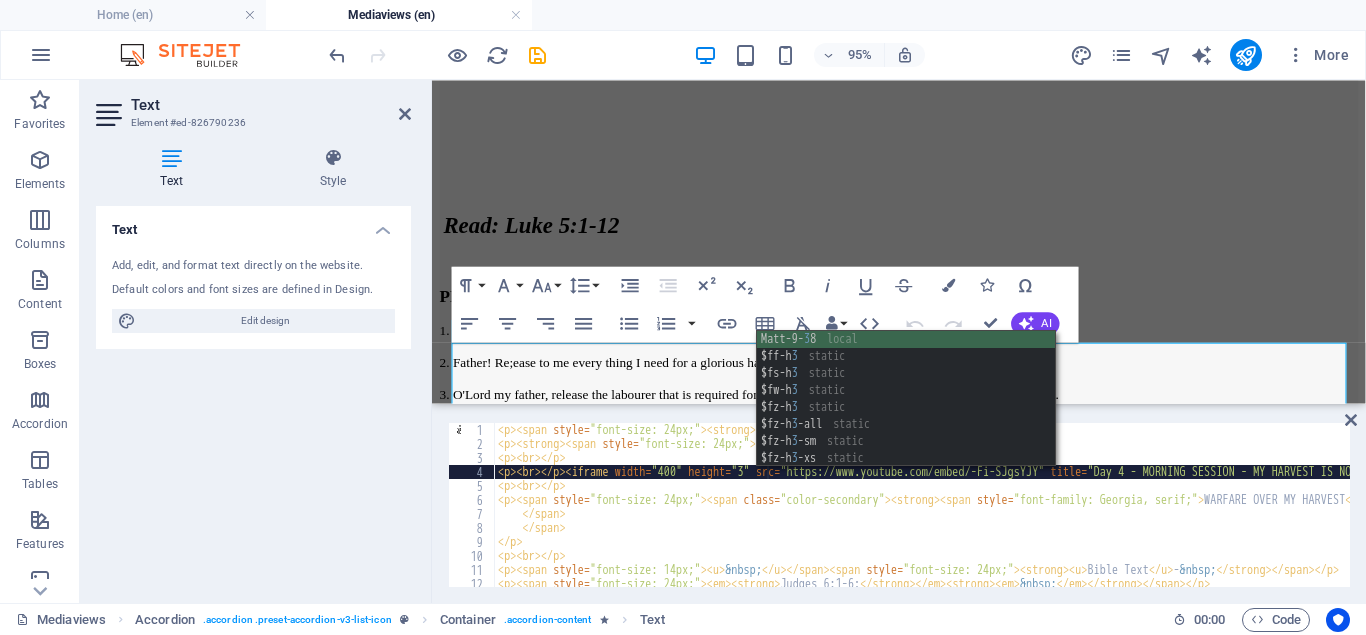 type on "<p><br></p><iframe width="400" height="300" src="https://www.youtube.com/embed/-Fi-SJgsYJY" title="Day 4 - MORNING SESSION - MY HARVEST IS NOW!" frameborder="0" allowfullscreen=""></iframe>" 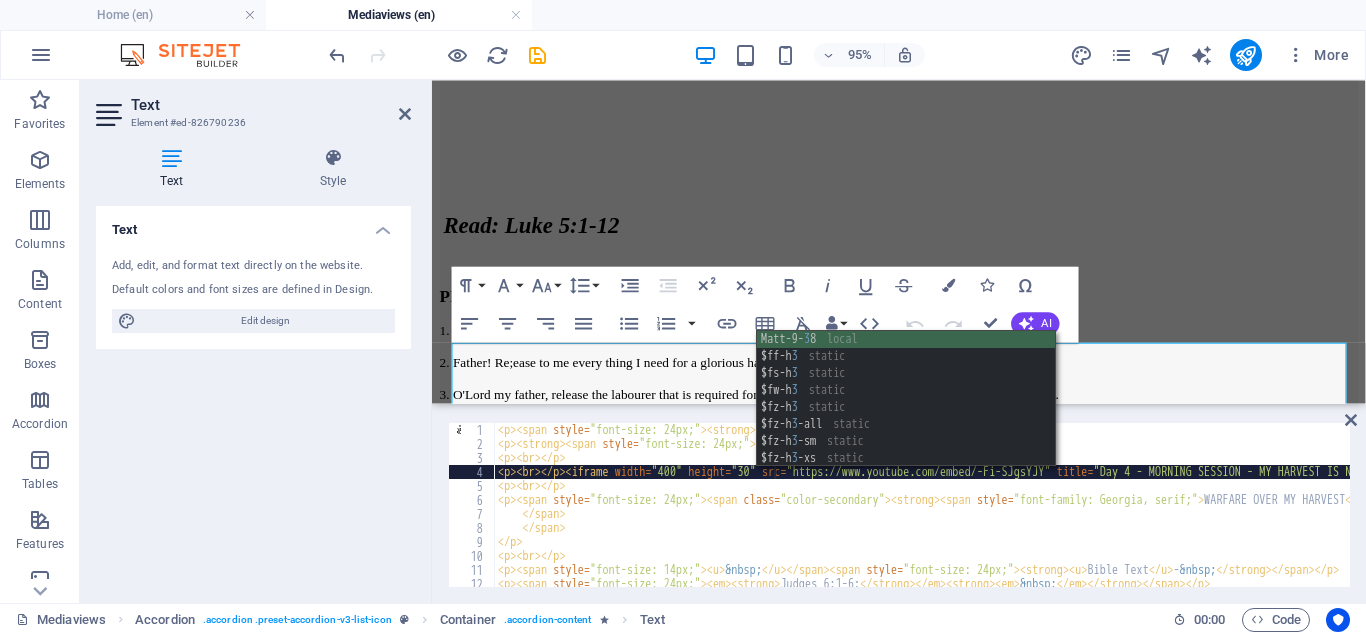 scroll, scrollTop: 0, scrollLeft: 23, axis: horizontal 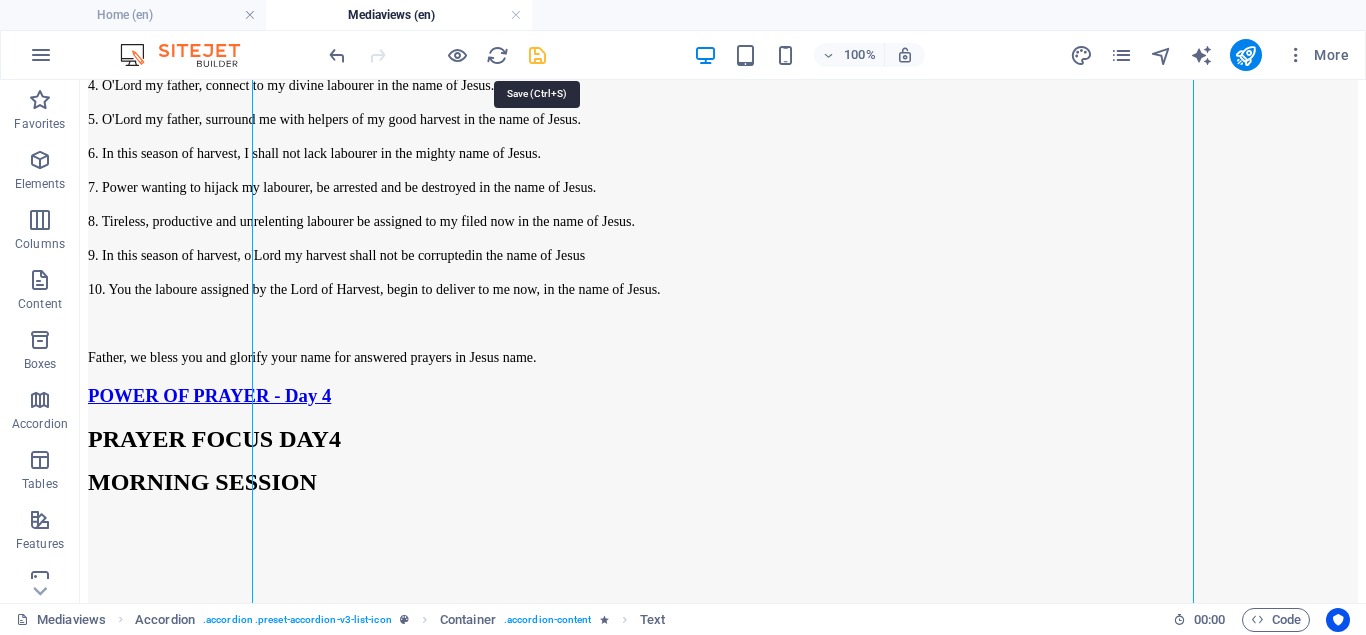 click at bounding box center (537, 55) 